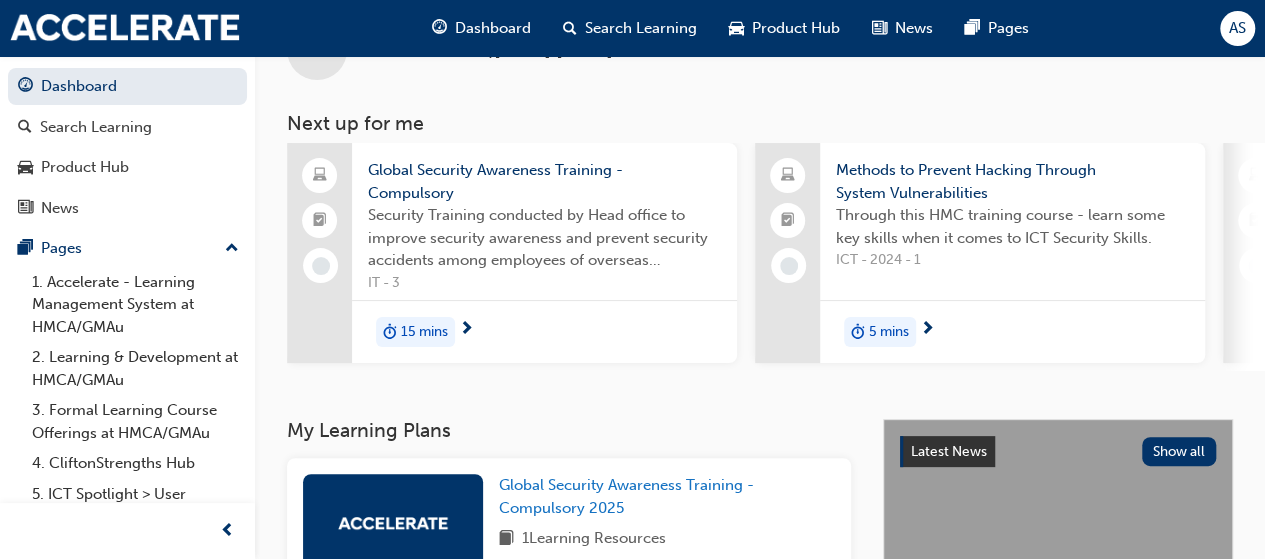 scroll, scrollTop: 100, scrollLeft: 0, axis: vertical 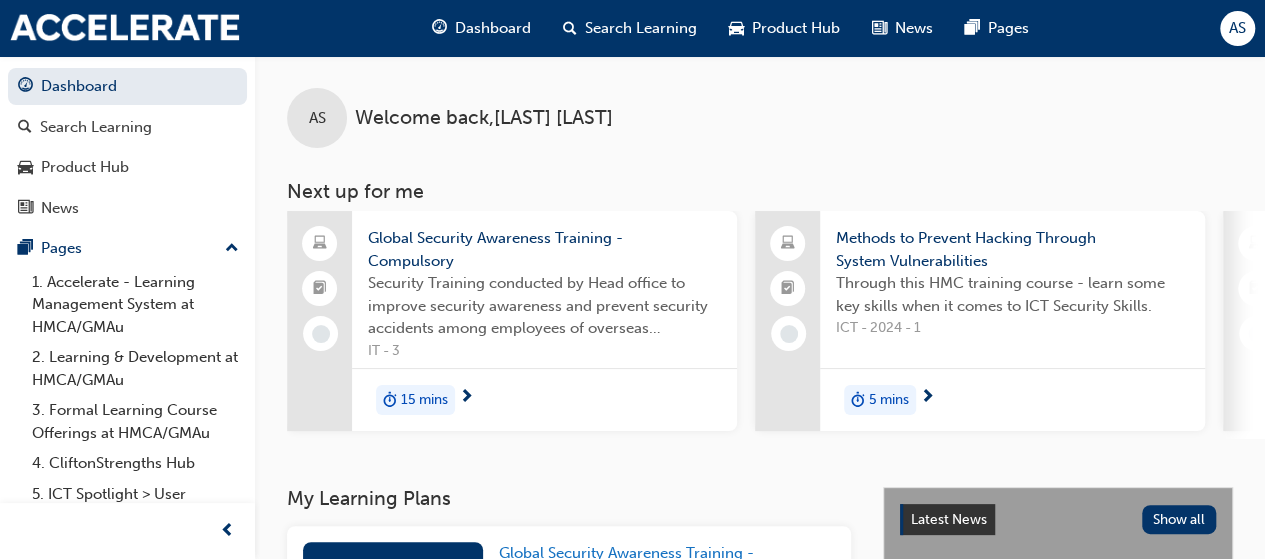 click on "15 mins" at bounding box center [424, 400] 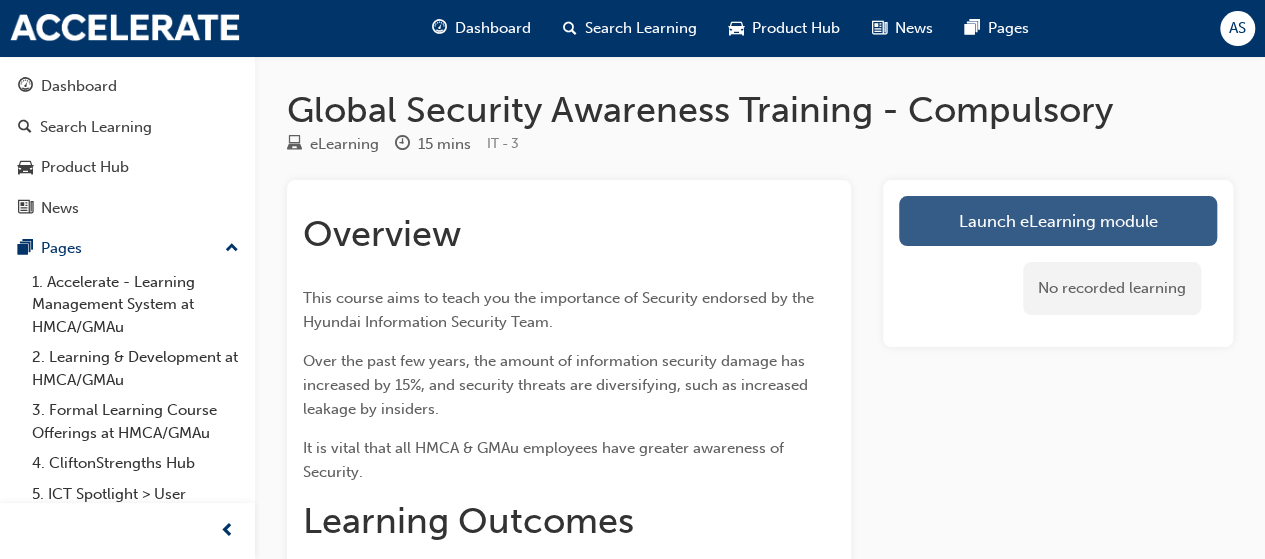 click on "Launch eLearning module" at bounding box center (1058, 221) 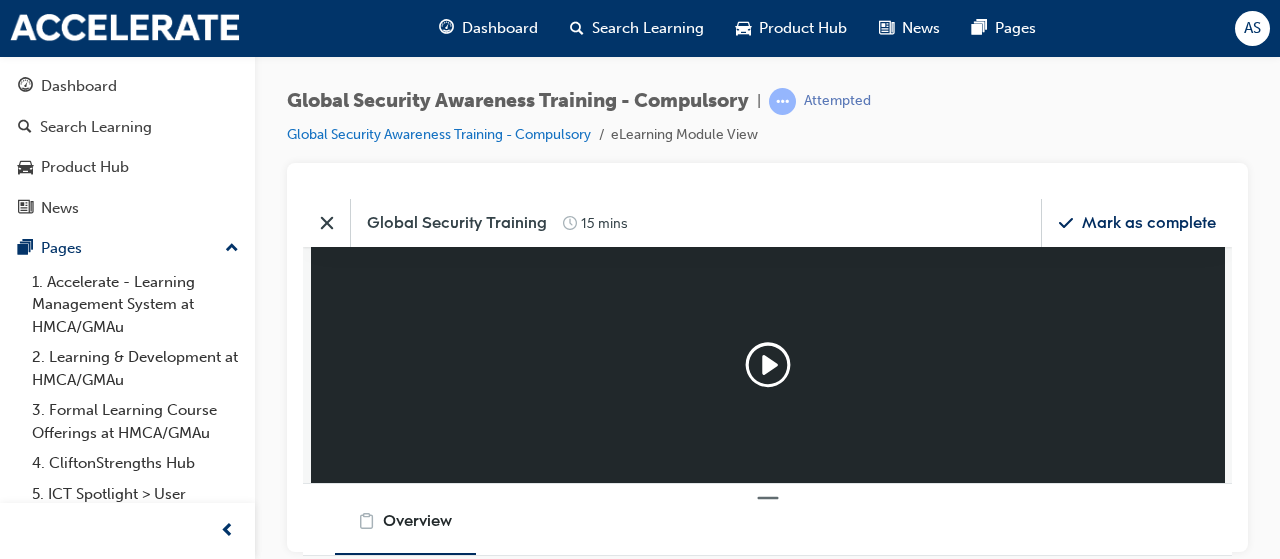 scroll, scrollTop: 0, scrollLeft: 0, axis: both 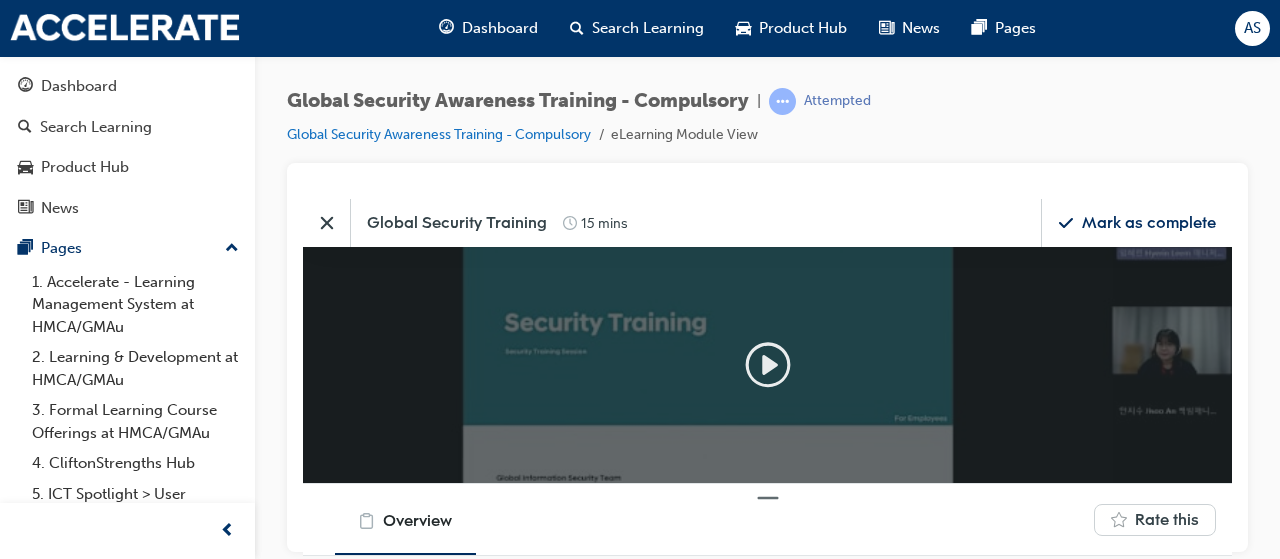 click 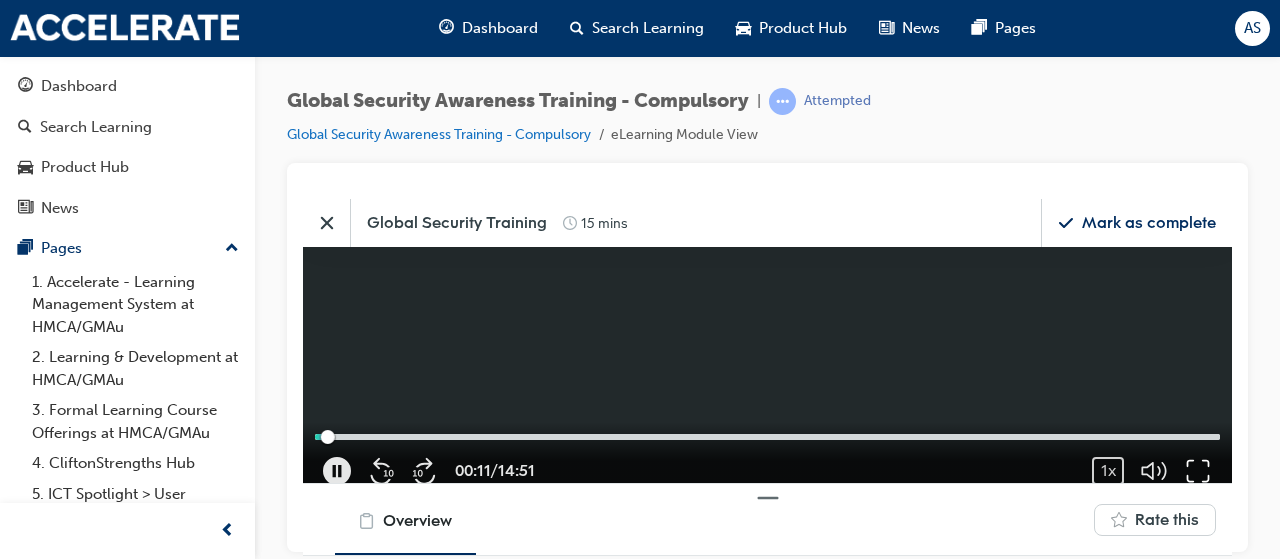 click 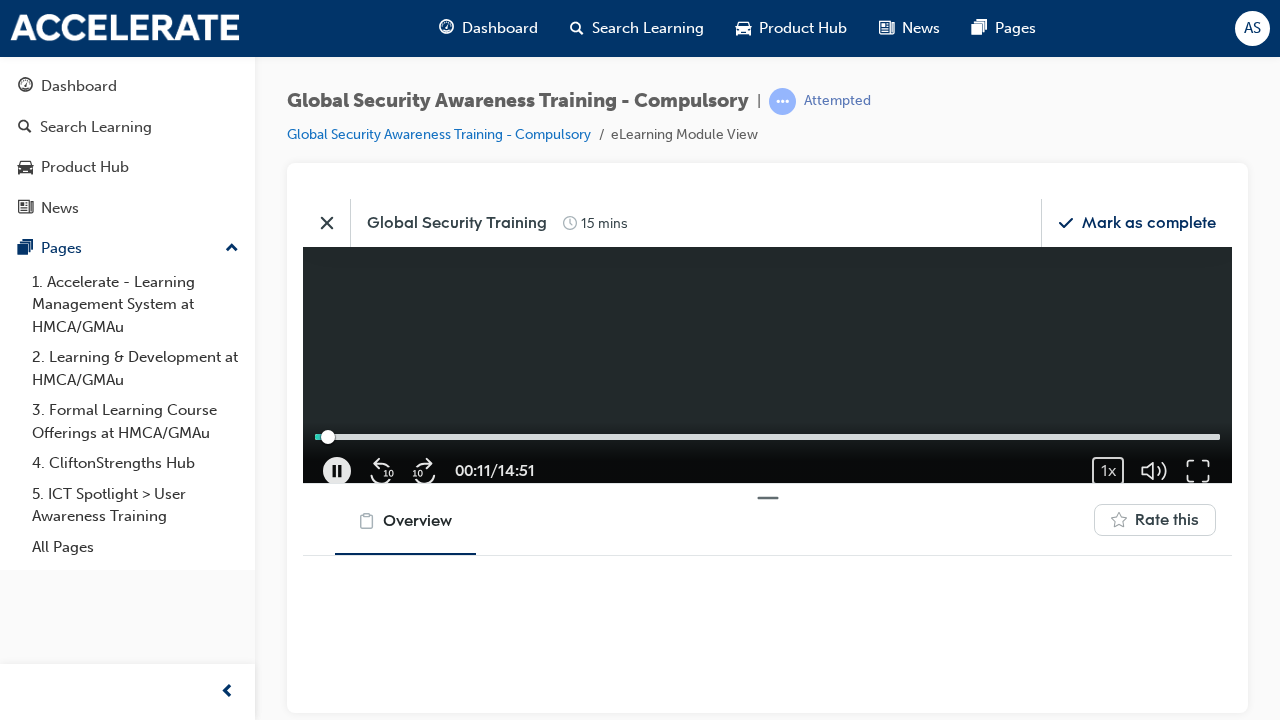 scroll, scrollTop: 9, scrollLeft: 10, axis: both 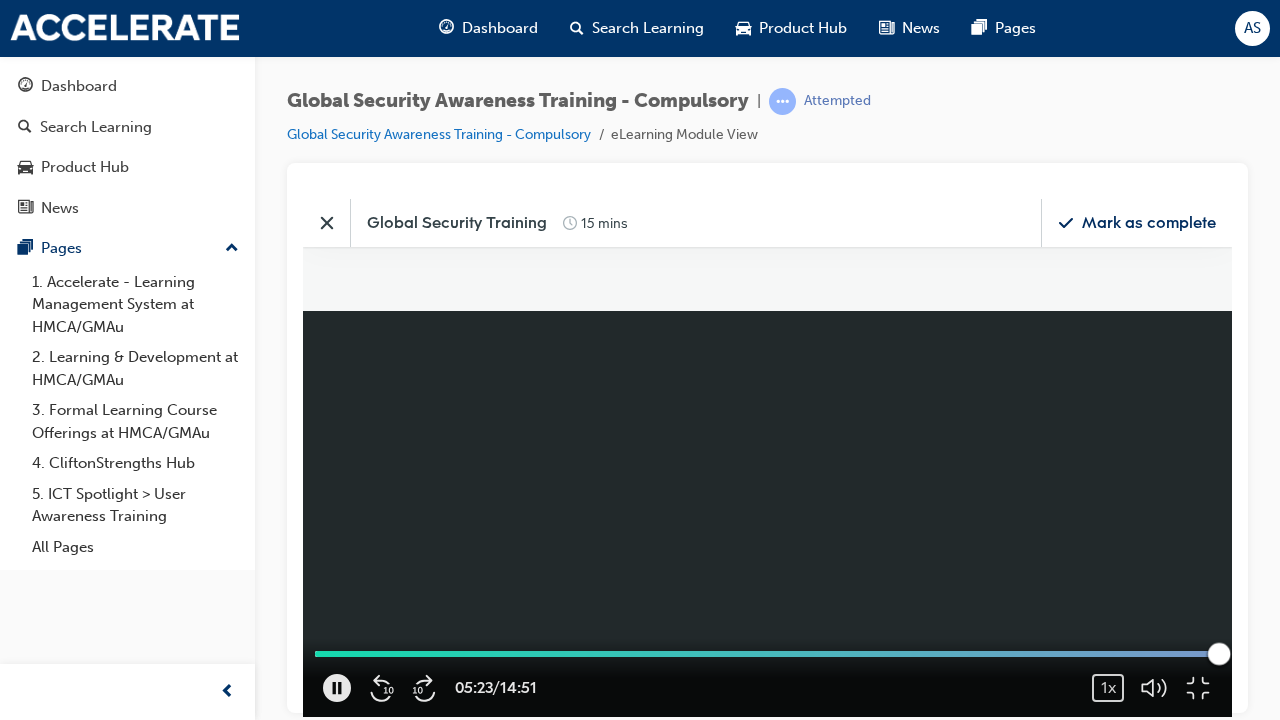 drag, startPoint x: 769, startPoint y: 848, endPoint x: 1571, endPoint y: 843, distance: 802.01556 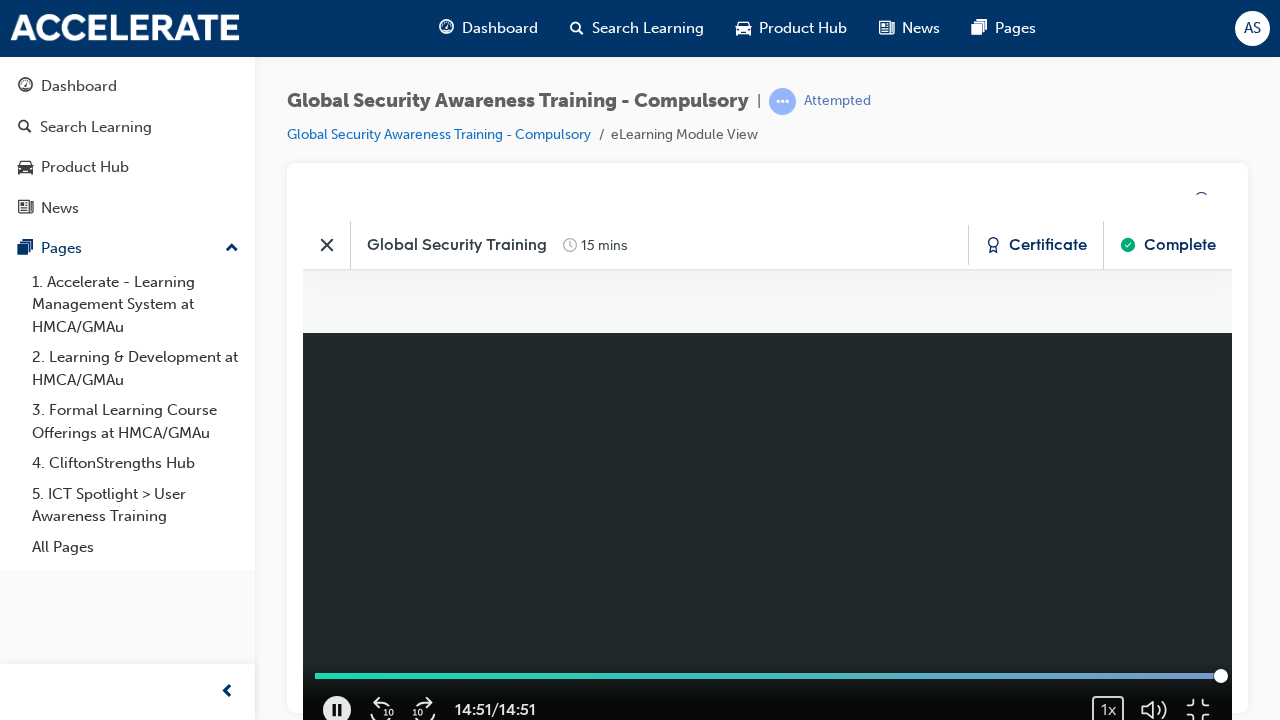 scroll, scrollTop: 10, scrollLeft: 10, axis: both 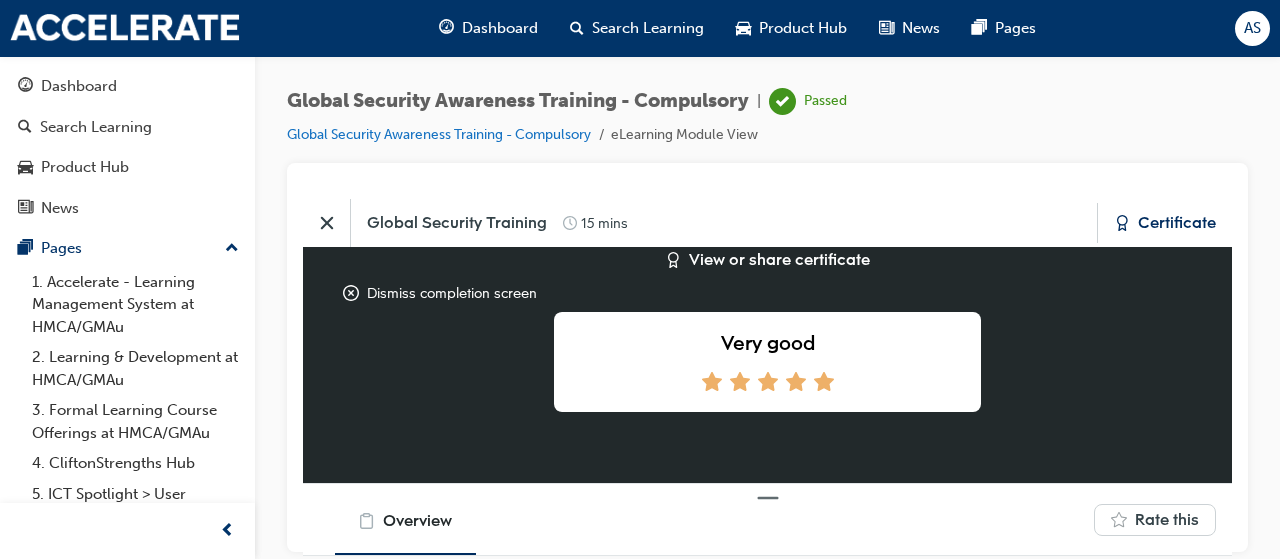 click 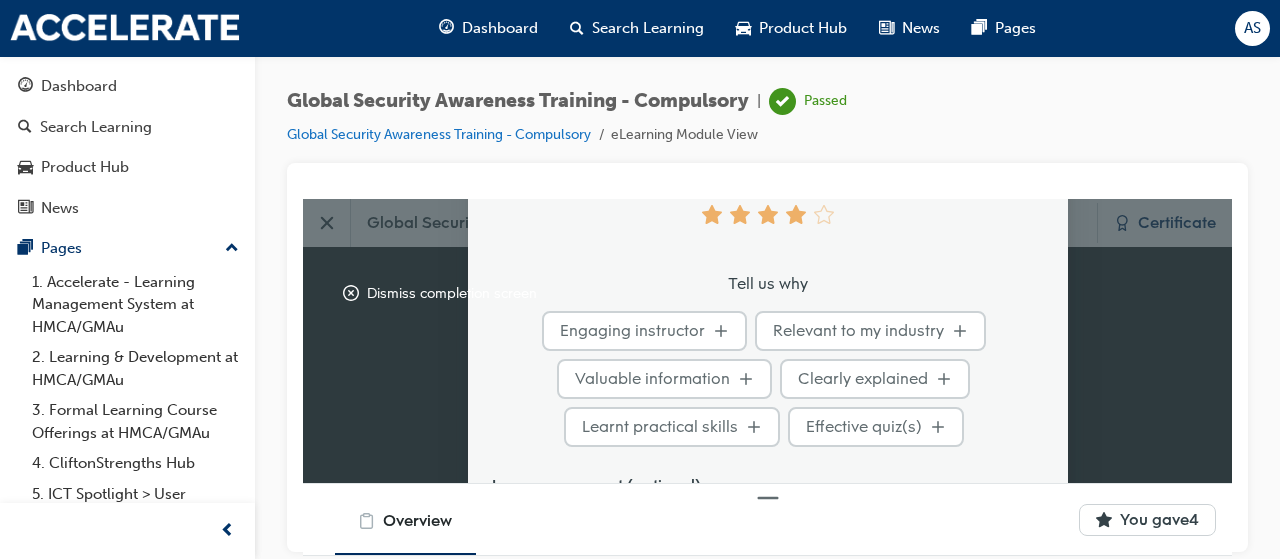 click on "Valuable information" at bounding box center [652, 377] 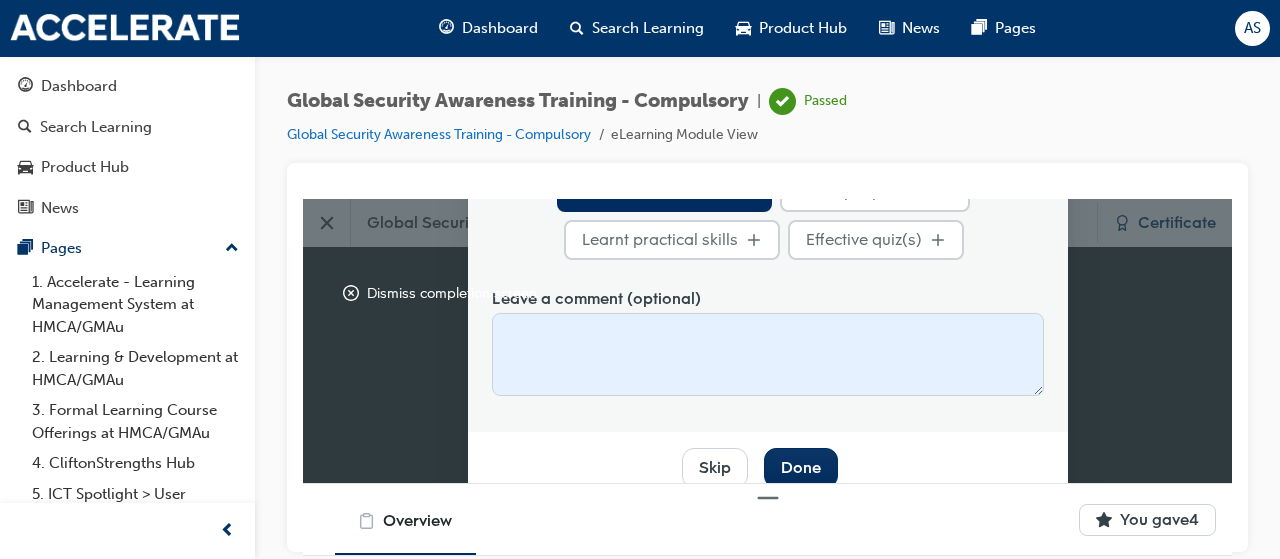 scroll, scrollTop: 200, scrollLeft: 0, axis: vertical 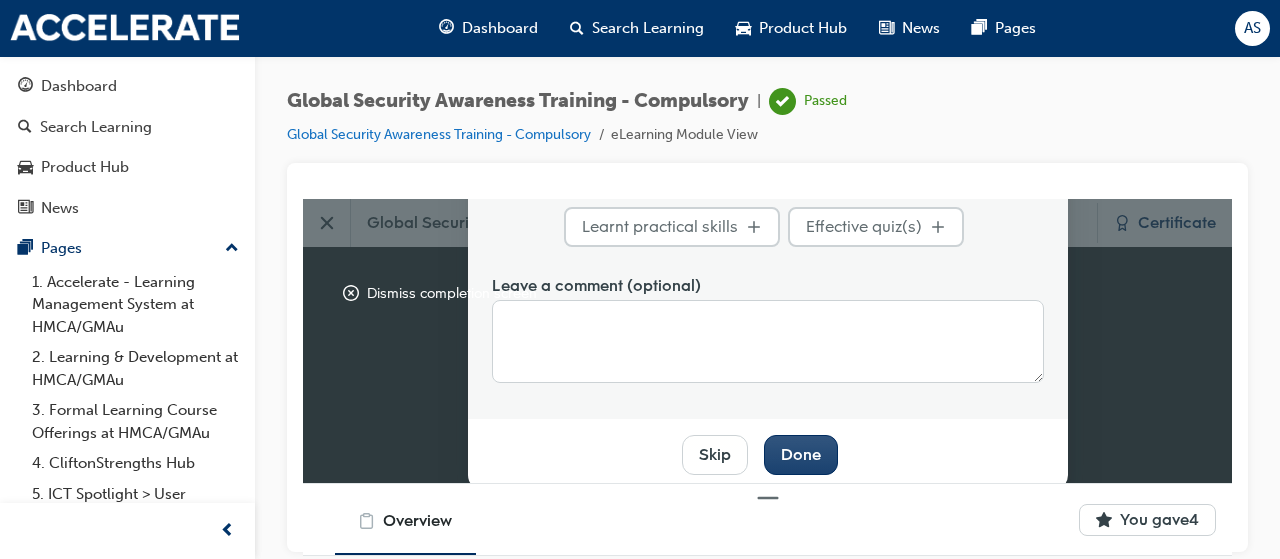 click on "Done" at bounding box center [801, 454] 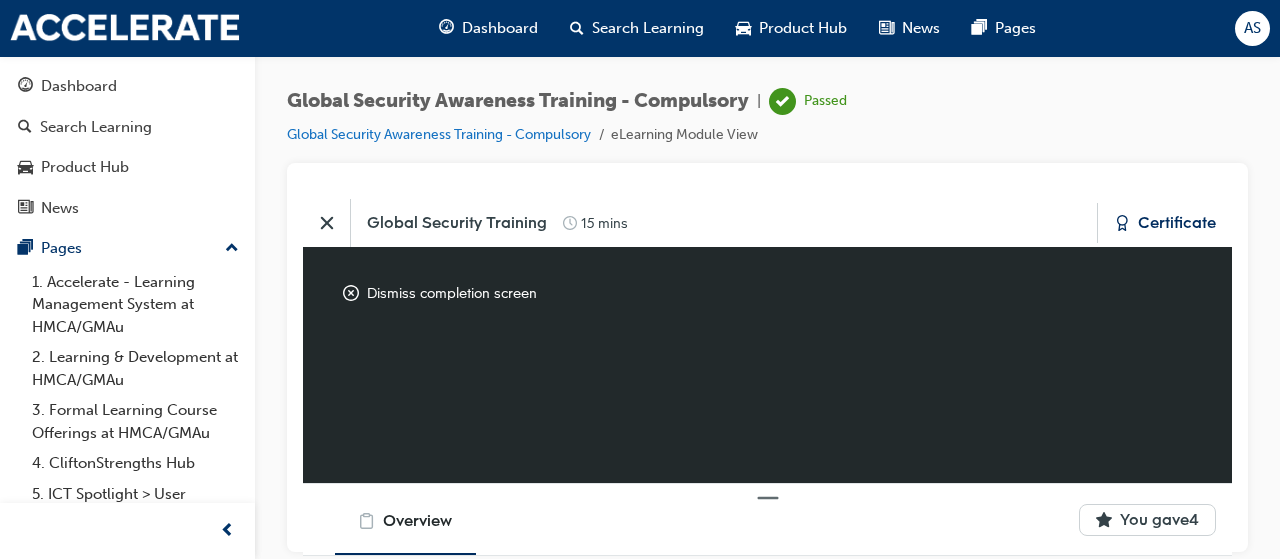 scroll, scrollTop: 281, scrollLeft: 0, axis: vertical 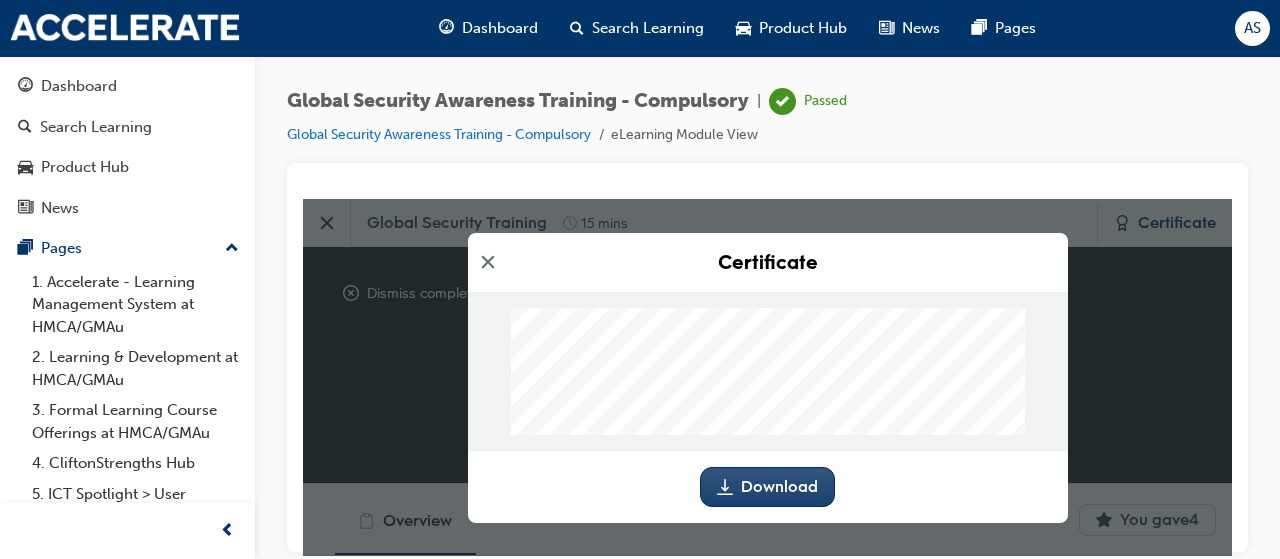 click on "Download" at bounding box center (779, 486) 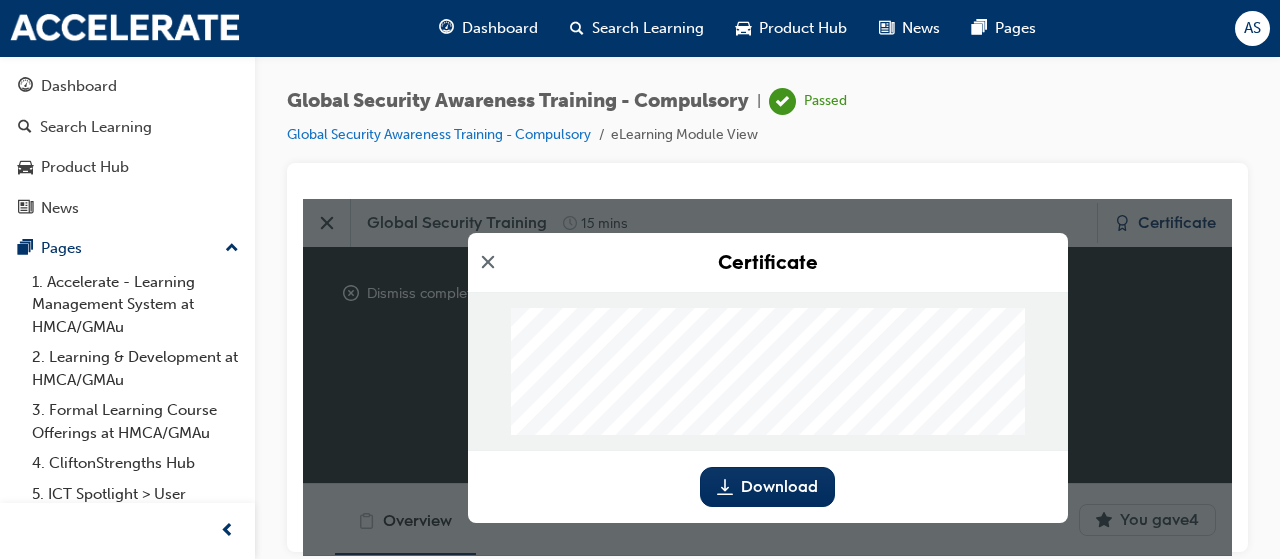 click 